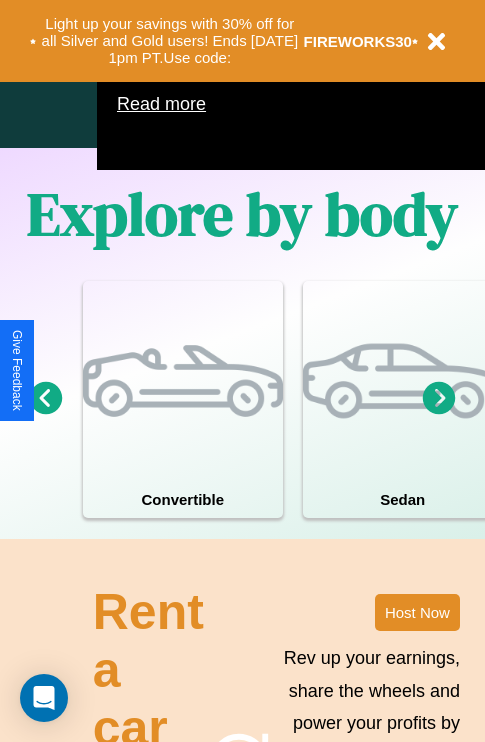 scroll, scrollTop: 1285, scrollLeft: 0, axis: vertical 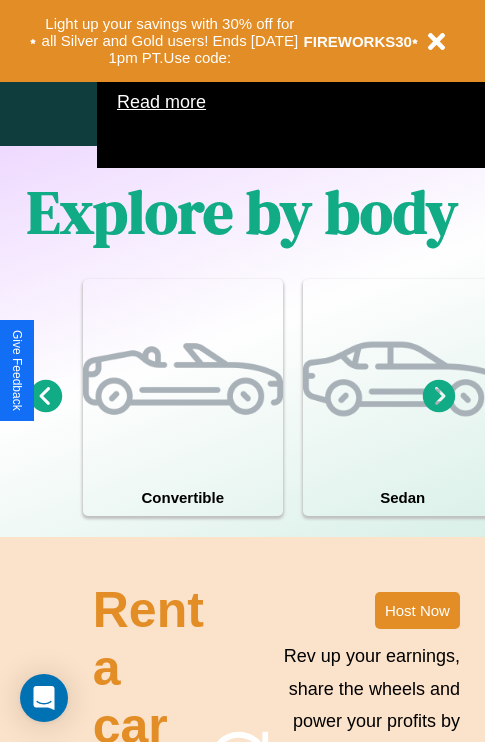 click 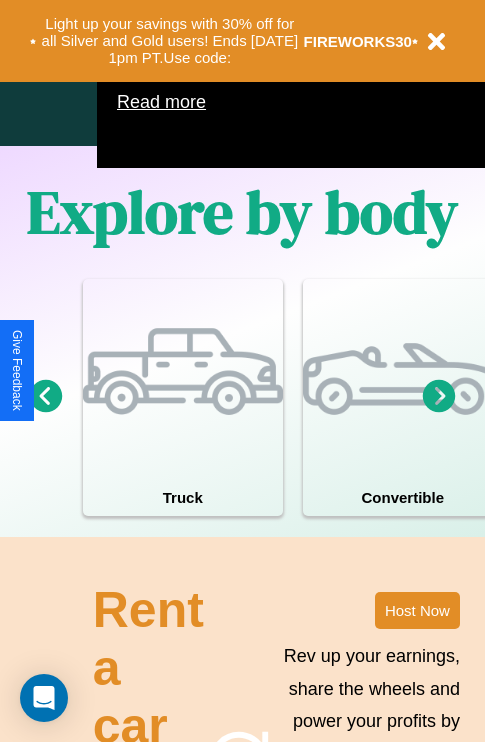 click 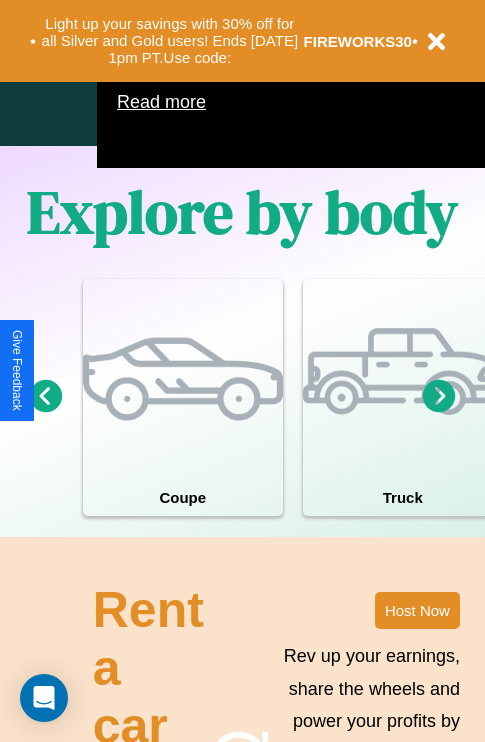 click 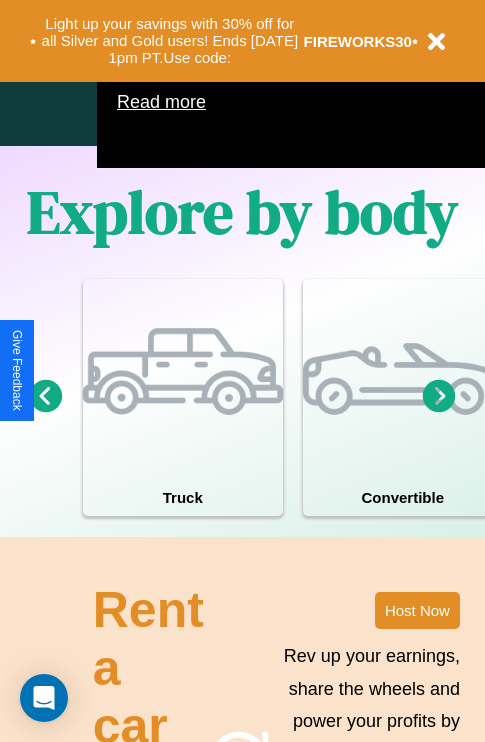 click 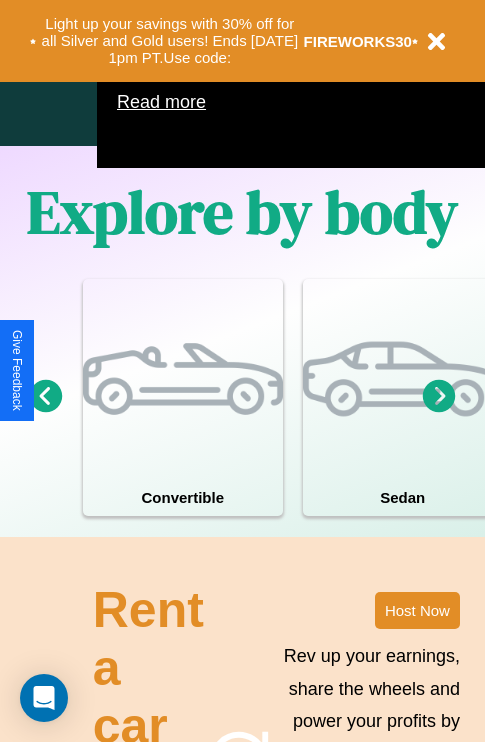 click 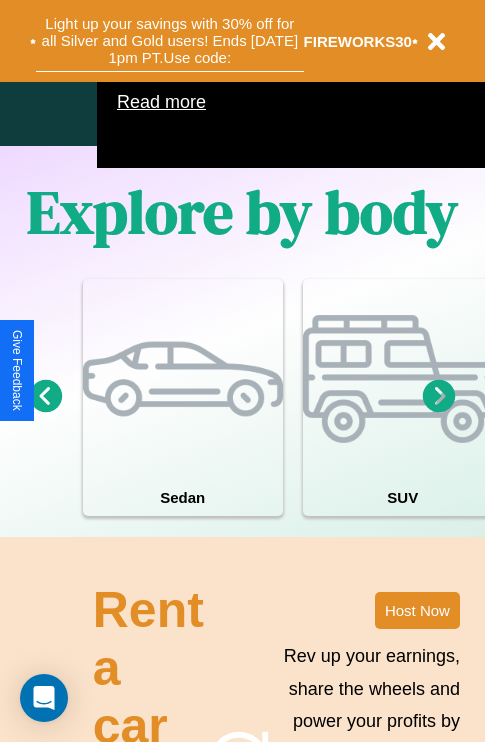click on "Light up your savings with 30% off for all Silver and Gold users! Ends 8/1 at 1pm PT.  Use code:" at bounding box center (170, 41) 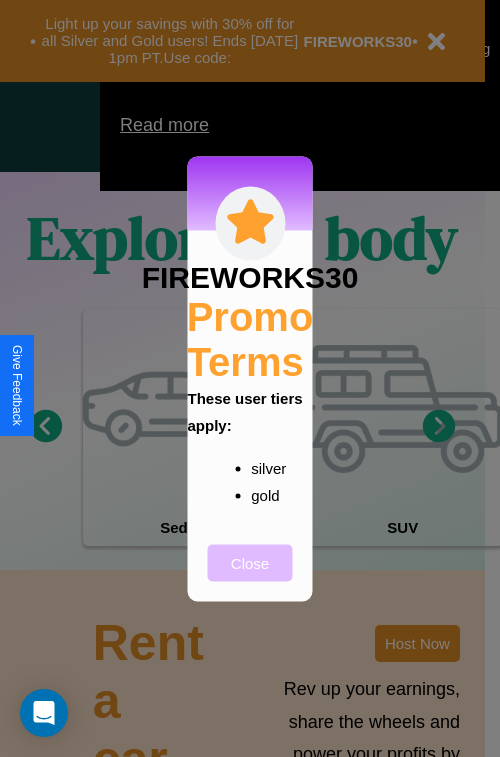 click on "Close" at bounding box center (250, 562) 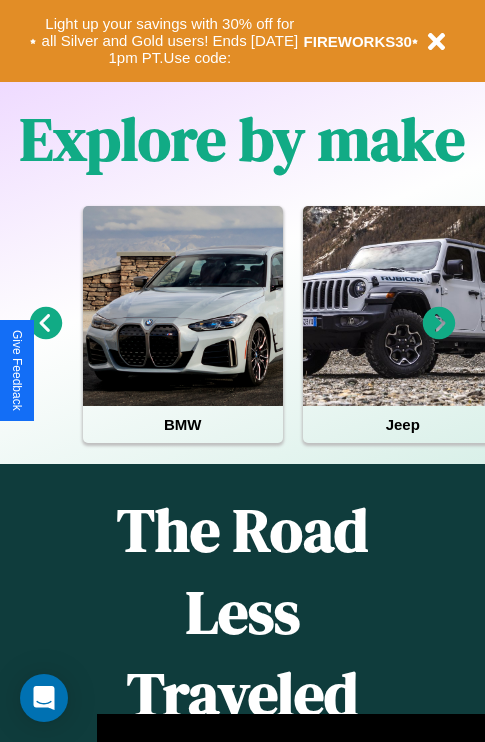 scroll, scrollTop: 0, scrollLeft: 0, axis: both 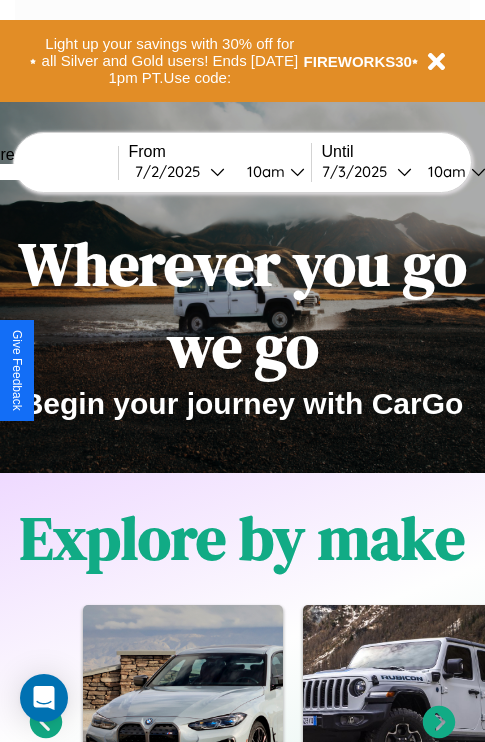 click at bounding box center (43, 172) 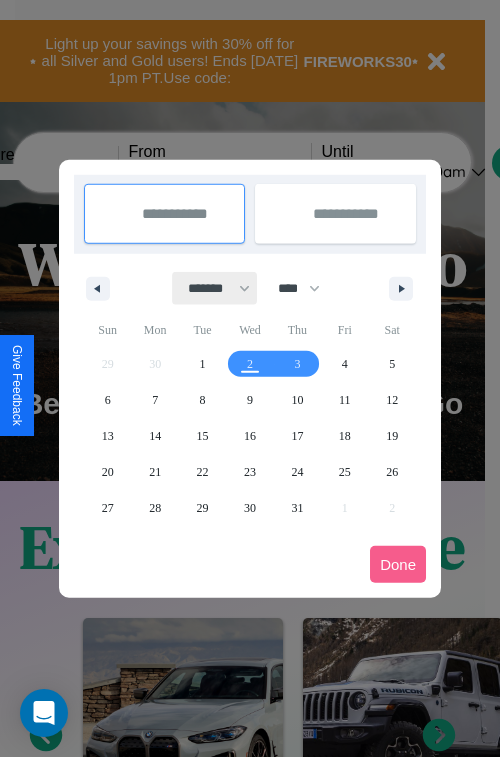 click on "******* ******** ***** ***** *** **** **** ****** ********* ******* ******** ********" at bounding box center (215, 288) 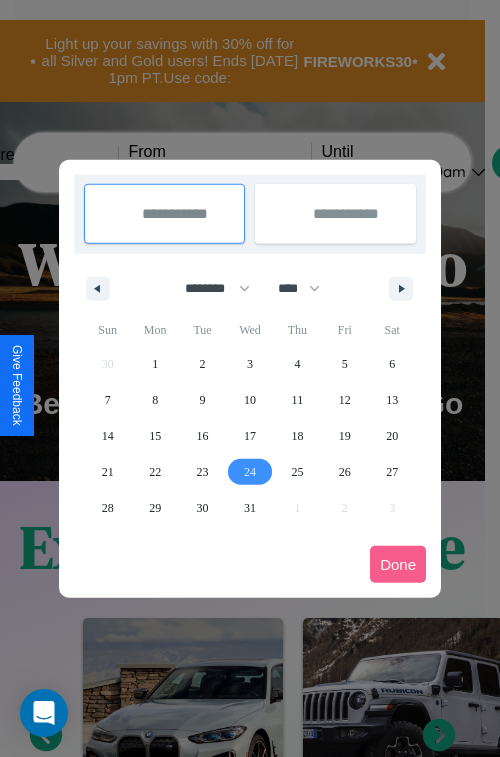 click on "24" at bounding box center (250, 472) 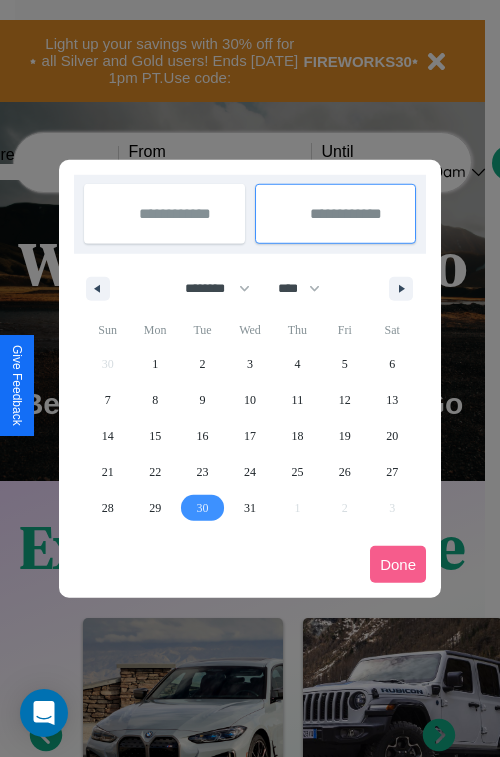 click on "30" at bounding box center (203, 508) 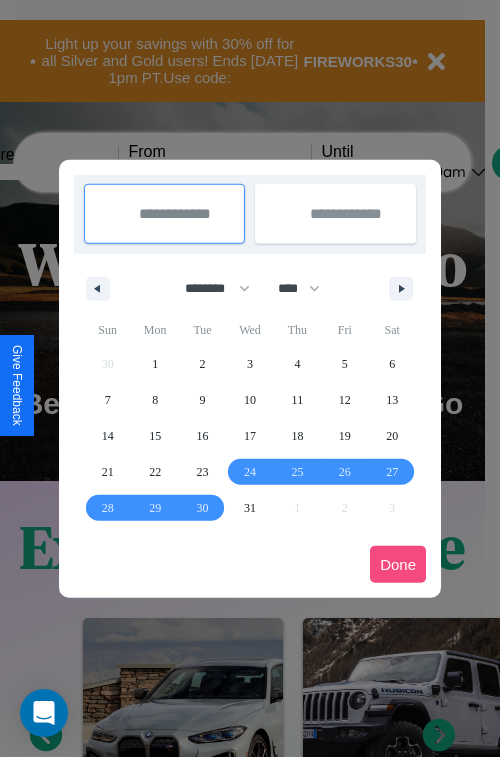 click on "Done" at bounding box center [398, 564] 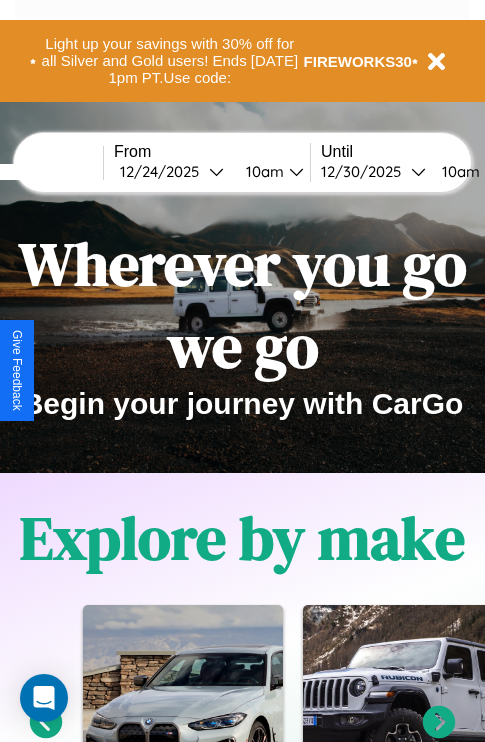 click on "10am" at bounding box center [262, 171] 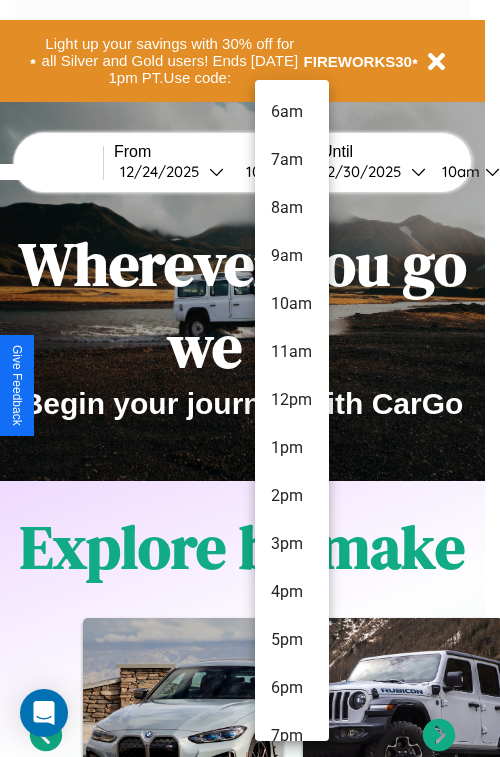click on "4pm" at bounding box center [292, 592] 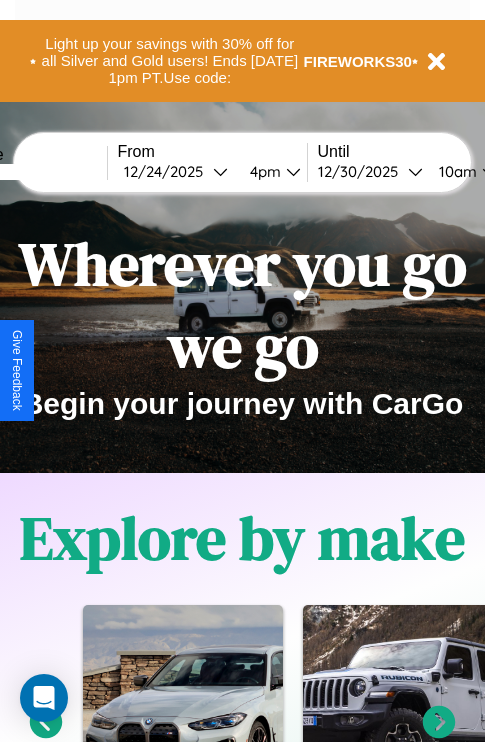 click on "10am" at bounding box center [455, 171] 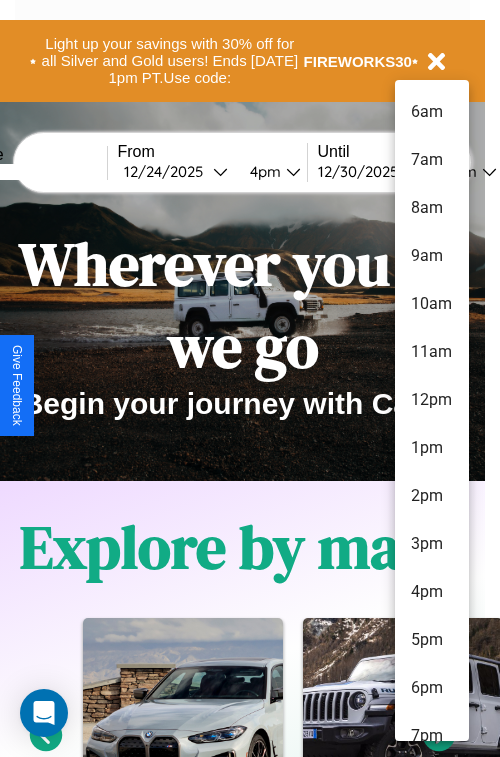 click on "9am" at bounding box center (432, 256) 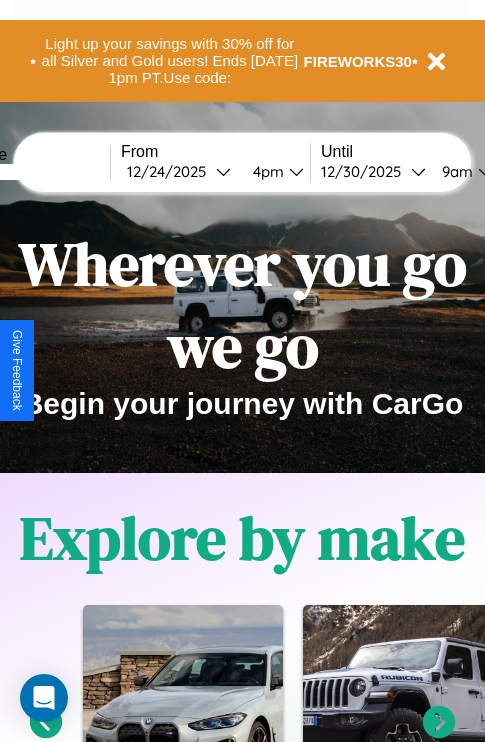 scroll, scrollTop: 0, scrollLeft: 76, axis: horizontal 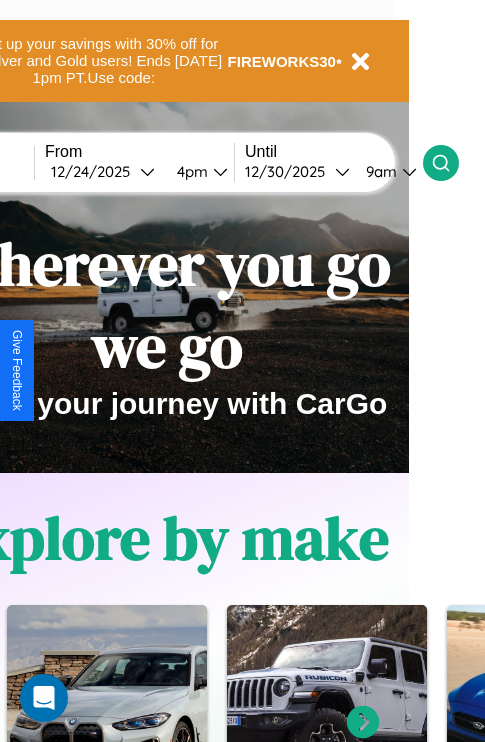 click 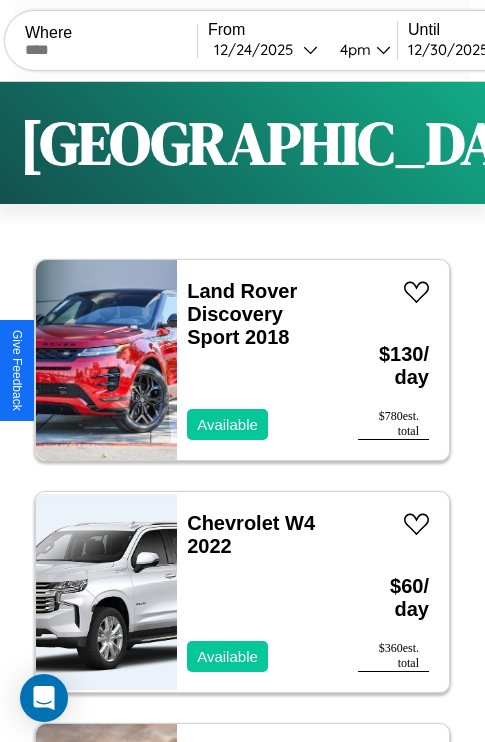 scroll, scrollTop: 66, scrollLeft: 0, axis: vertical 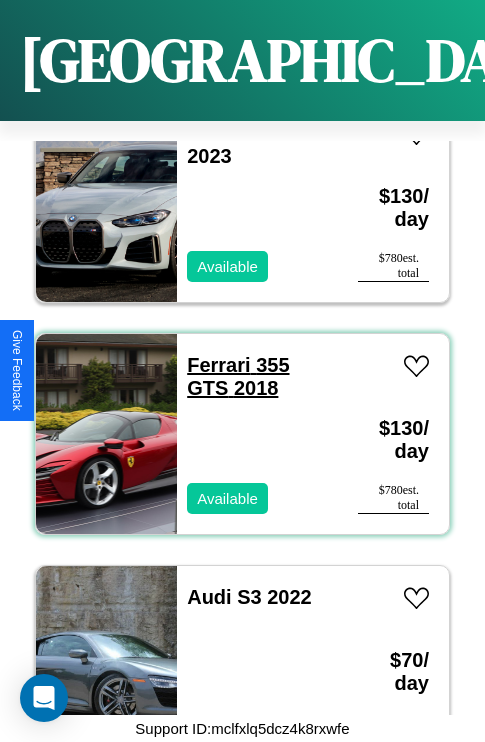 click on "Ferrari   355 GTS   2018" at bounding box center [238, 376] 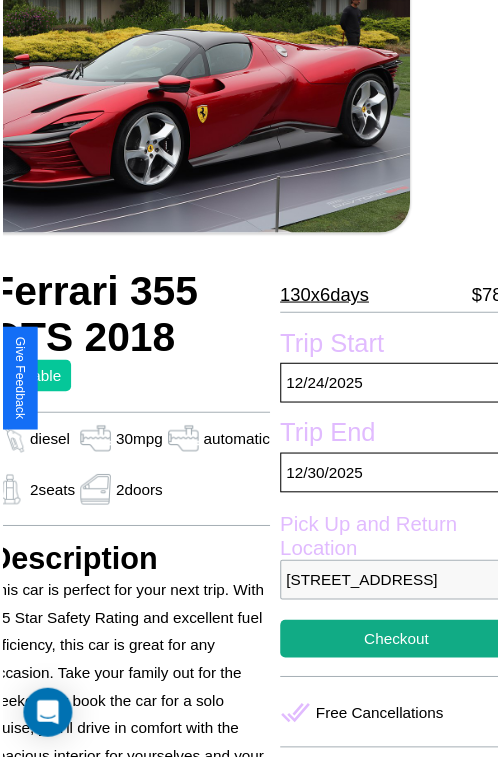 scroll, scrollTop: 180, scrollLeft: 88, axis: both 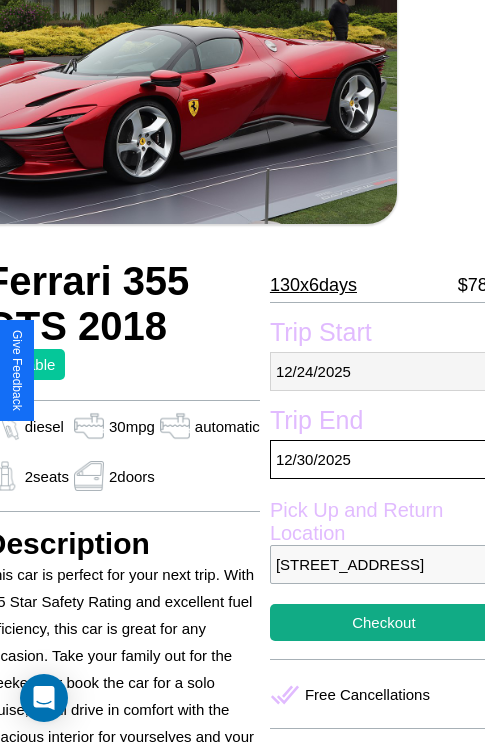 click on "[DATE]" at bounding box center (384, 371) 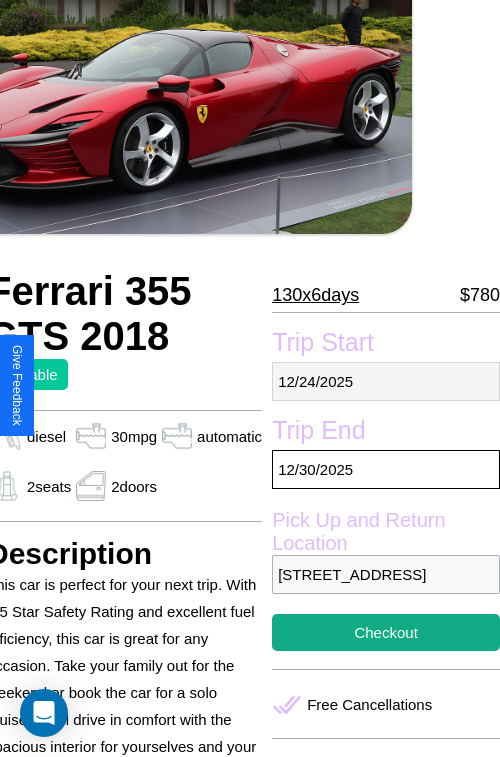 select on "*" 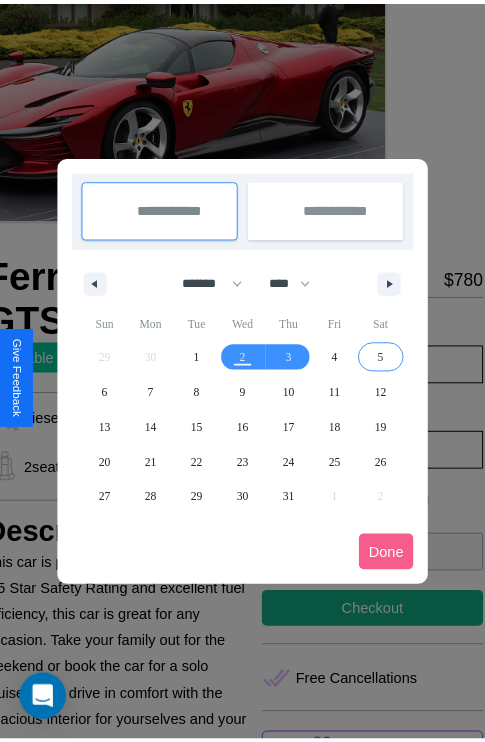 scroll, scrollTop: 0, scrollLeft: 88, axis: horizontal 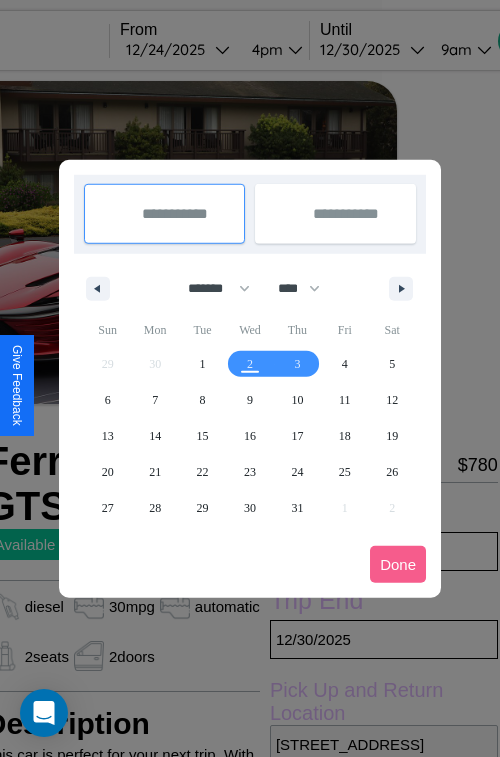 click at bounding box center [250, 378] 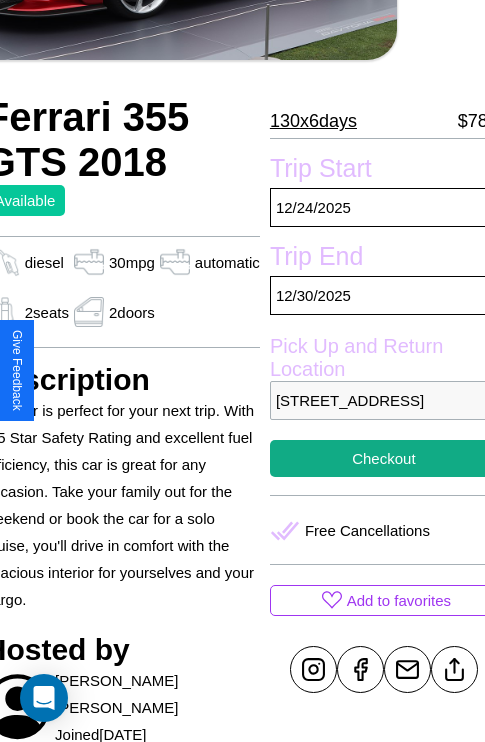scroll, scrollTop: 458, scrollLeft: 88, axis: both 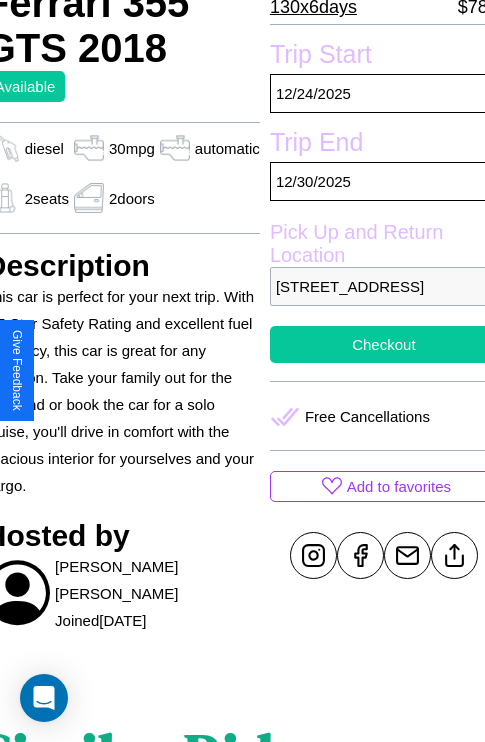 click on "Checkout" at bounding box center (384, 344) 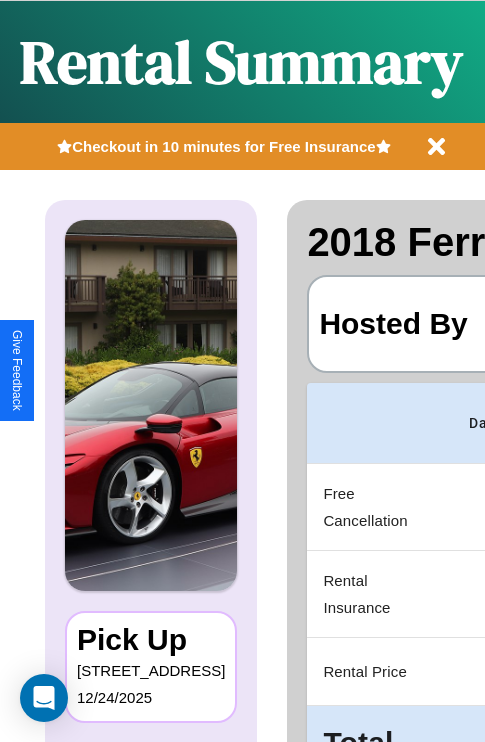 scroll, scrollTop: 0, scrollLeft: 383, axis: horizontal 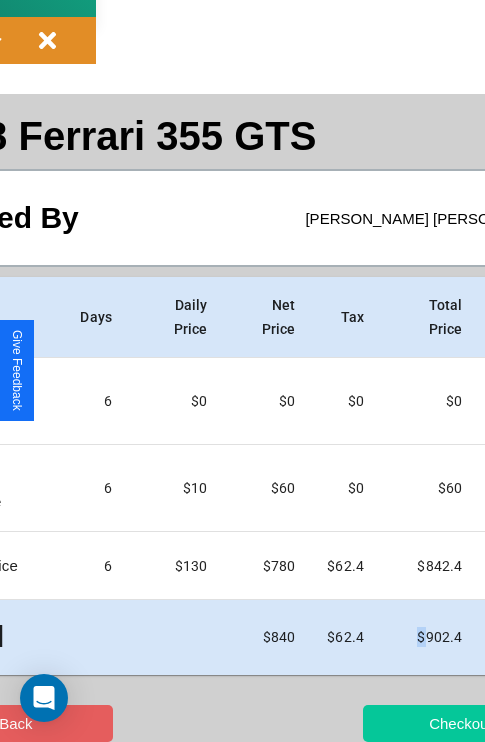 click on "Checkout" at bounding box center [460, 723] 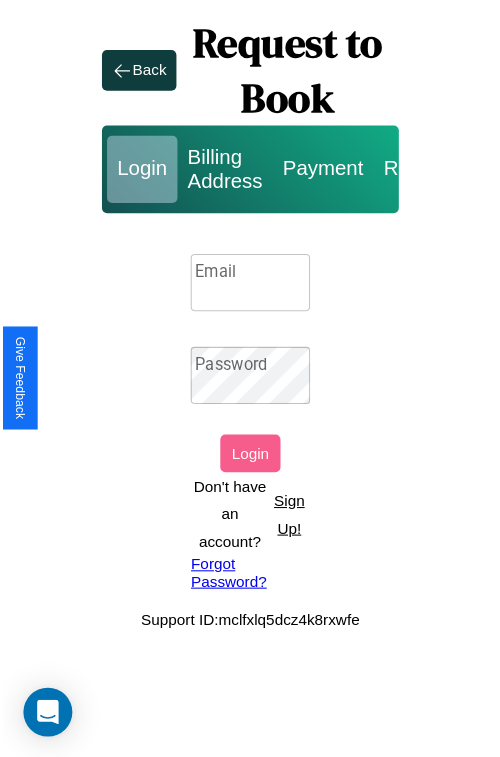 scroll, scrollTop: 0, scrollLeft: 0, axis: both 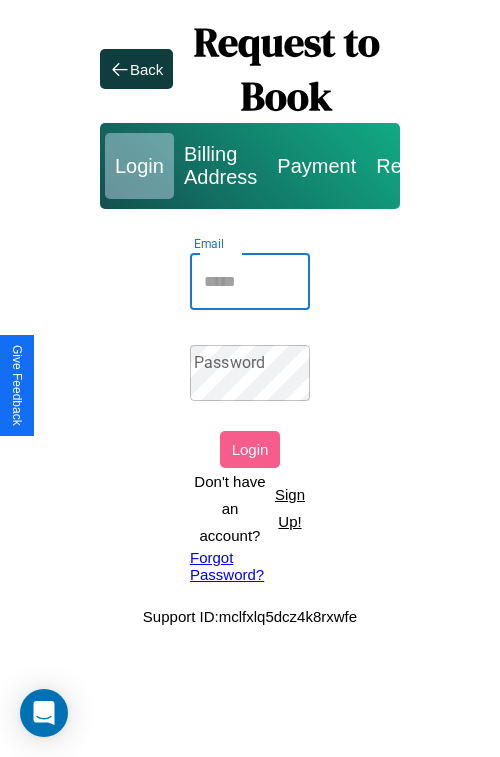 click on "Email" at bounding box center (250, 282) 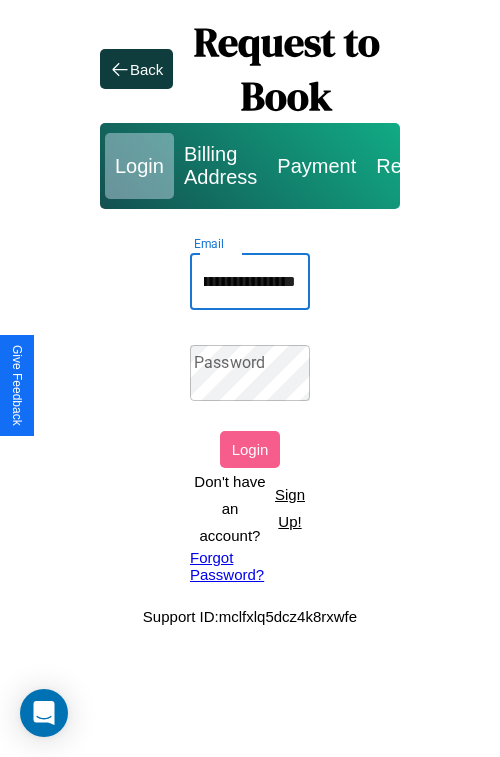scroll, scrollTop: 0, scrollLeft: 79, axis: horizontal 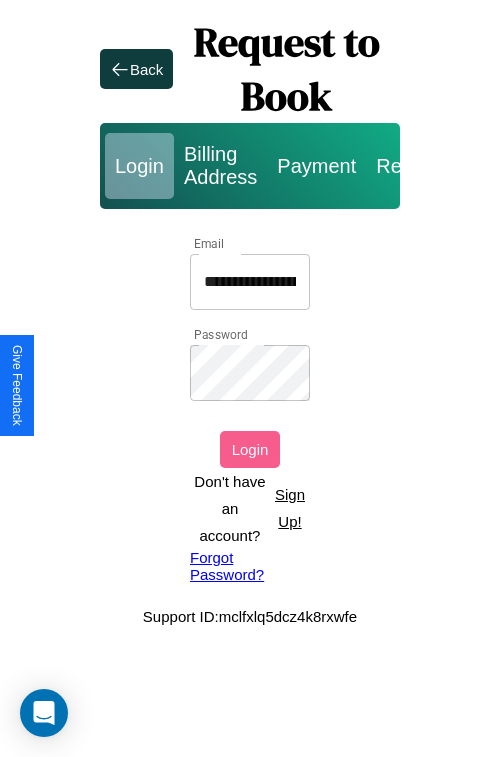 click on "Login" at bounding box center [250, 449] 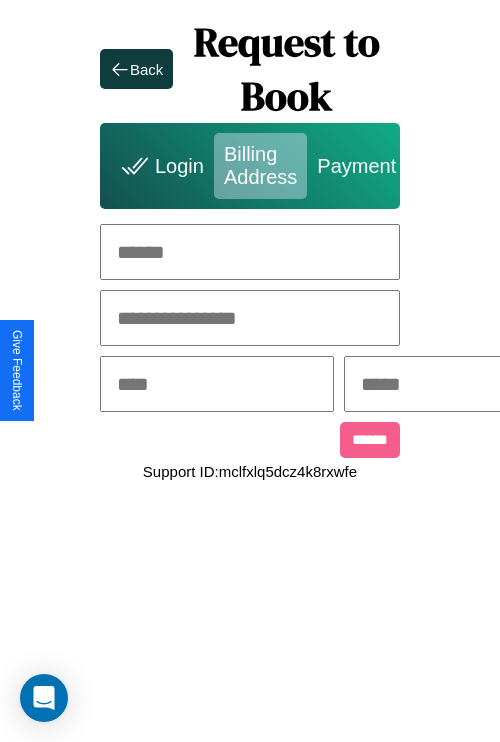 click at bounding box center (250, 252) 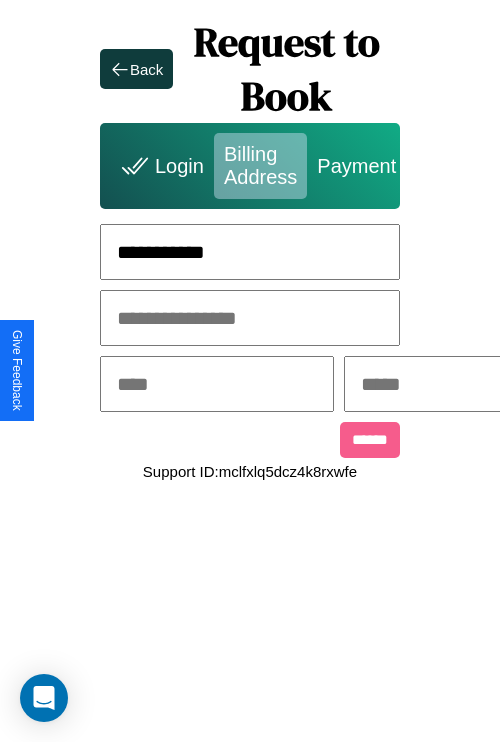 type on "**********" 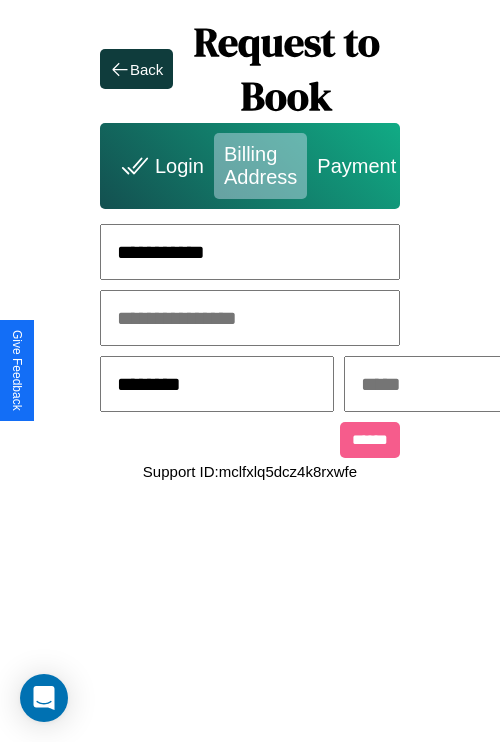type on "********" 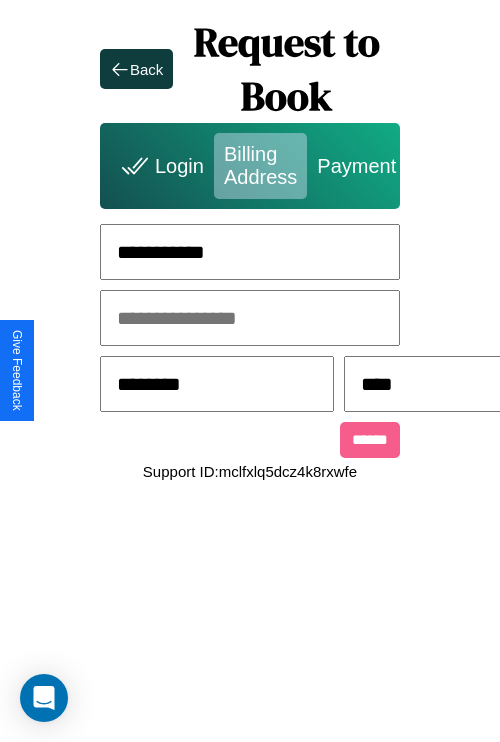 scroll, scrollTop: 0, scrollLeft: 517, axis: horizontal 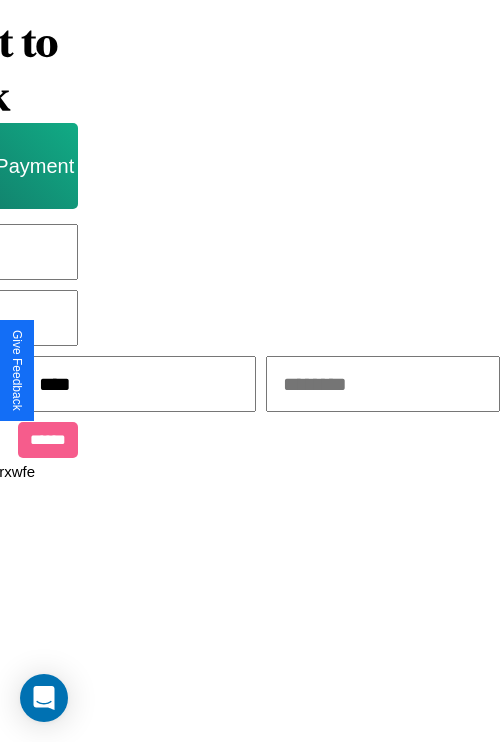 type on "****" 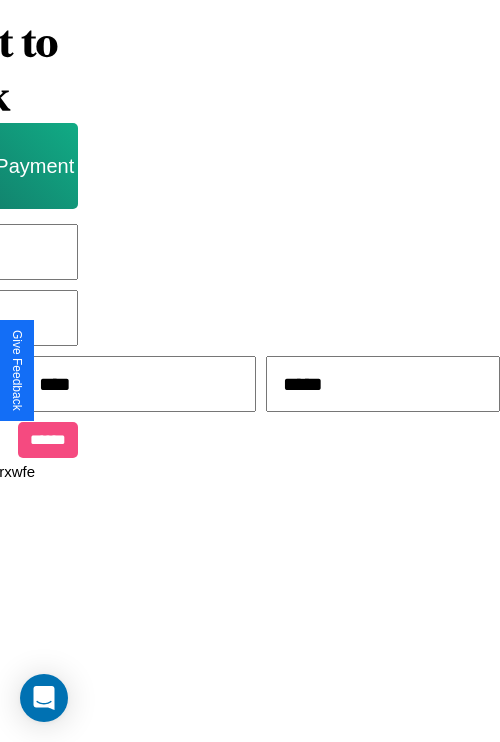 type on "*****" 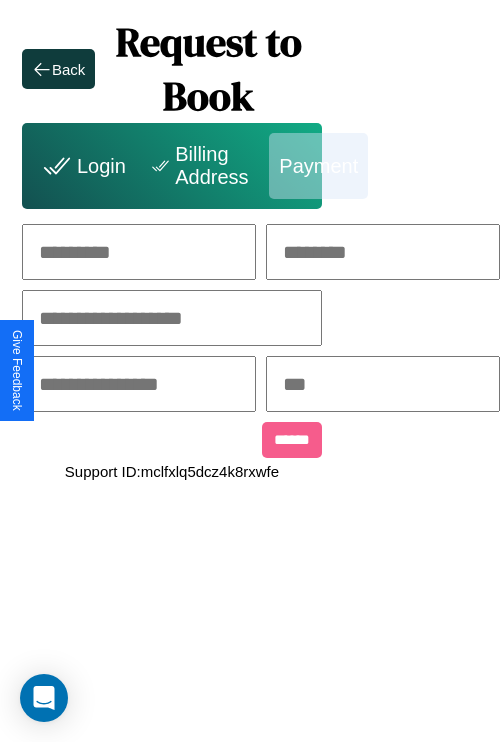 scroll, scrollTop: 0, scrollLeft: 208, axis: horizontal 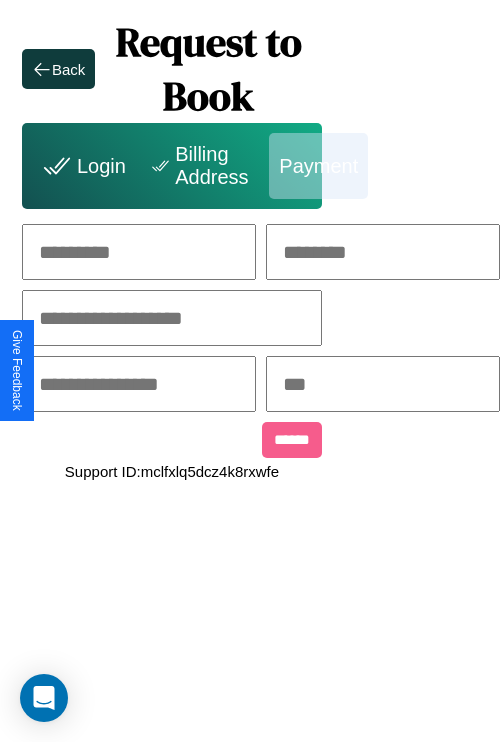 click at bounding box center (139, 252) 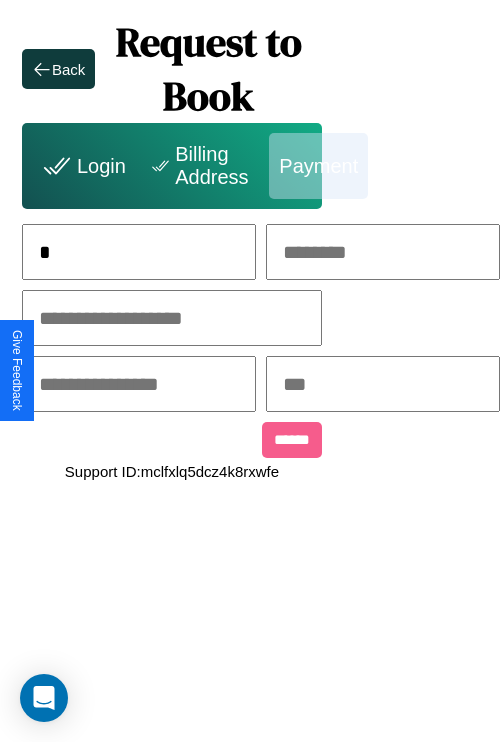scroll, scrollTop: 0, scrollLeft: 127, axis: horizontal 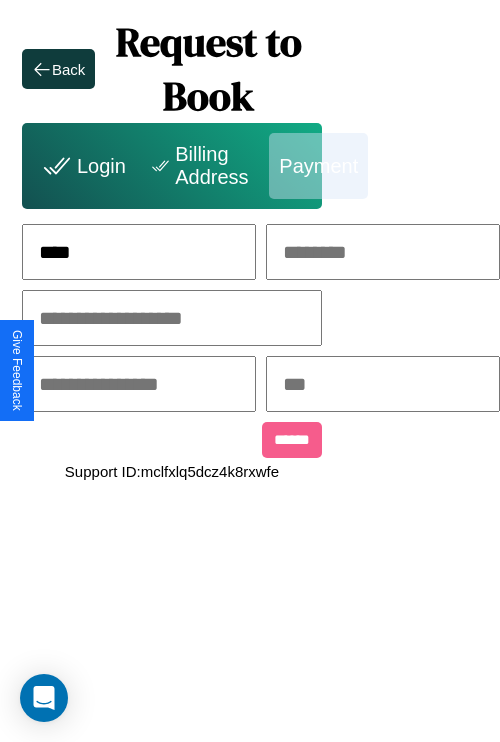 type on "****" 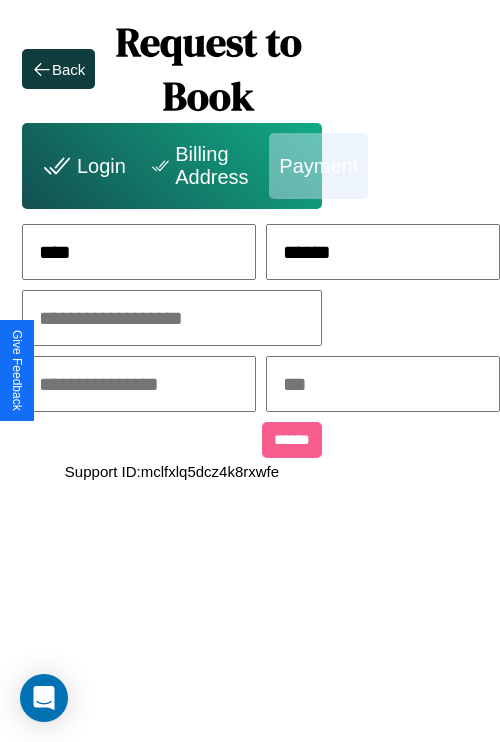 type on "******" 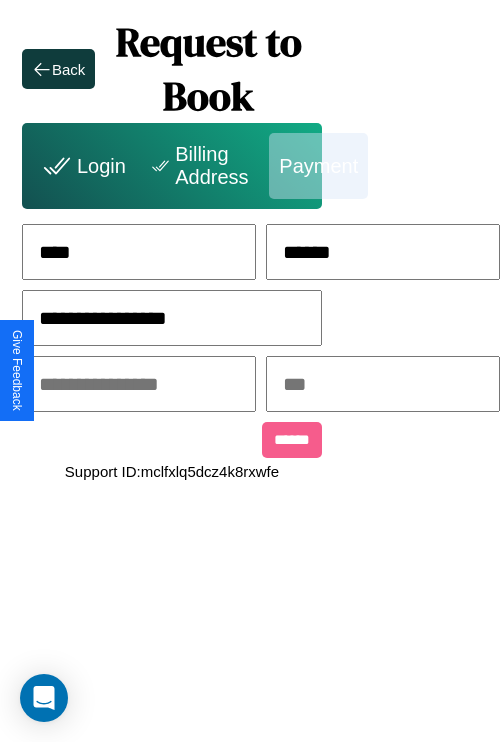 type on "**********" 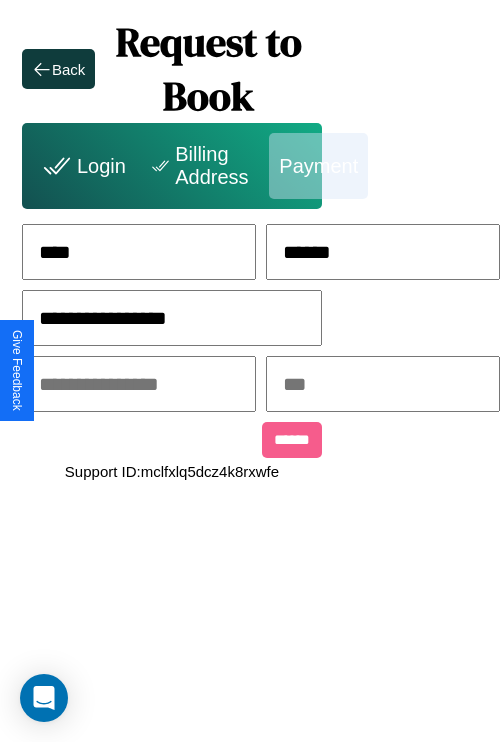 click at bounding box center [139, 384] 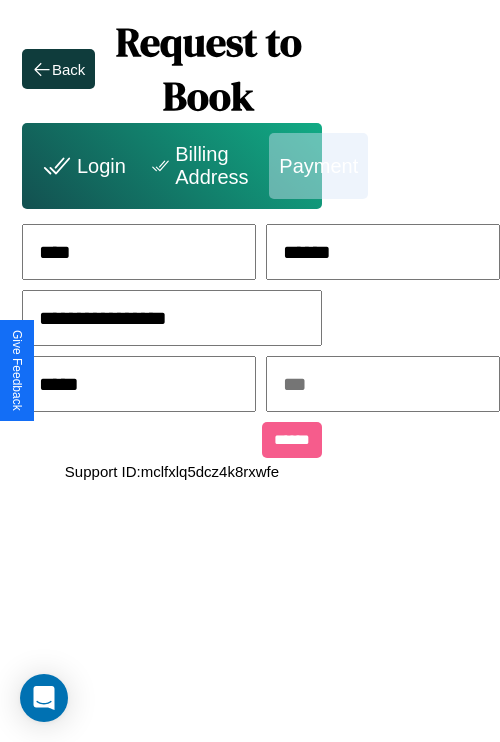 type on "*****" 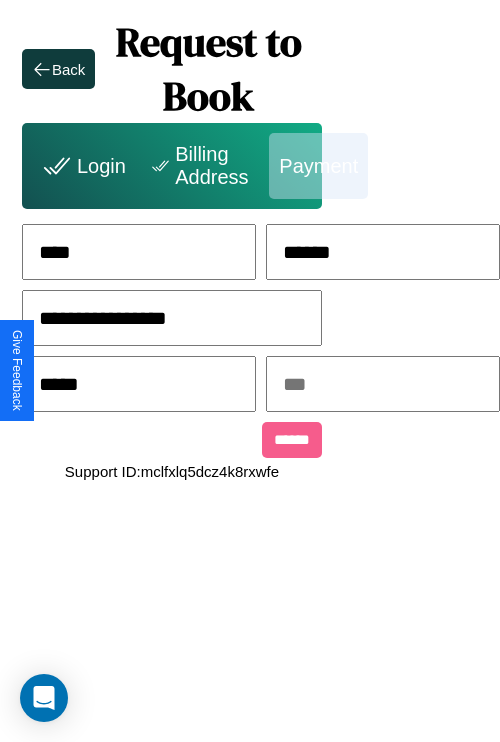 click at bounding box center (383, 384) 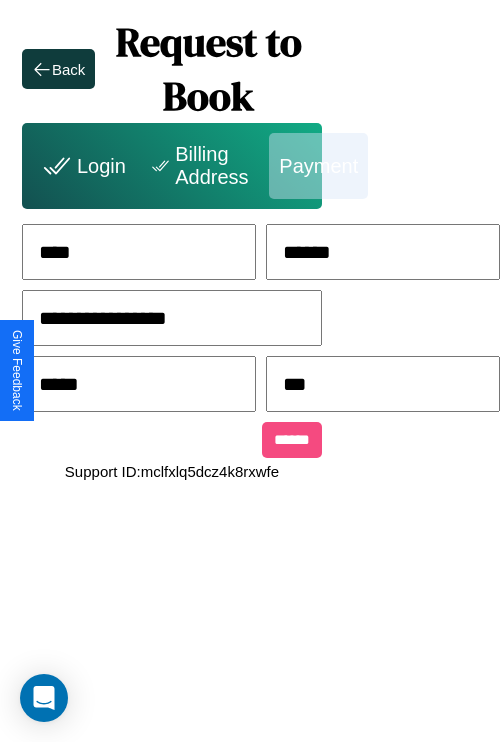 type on "***" 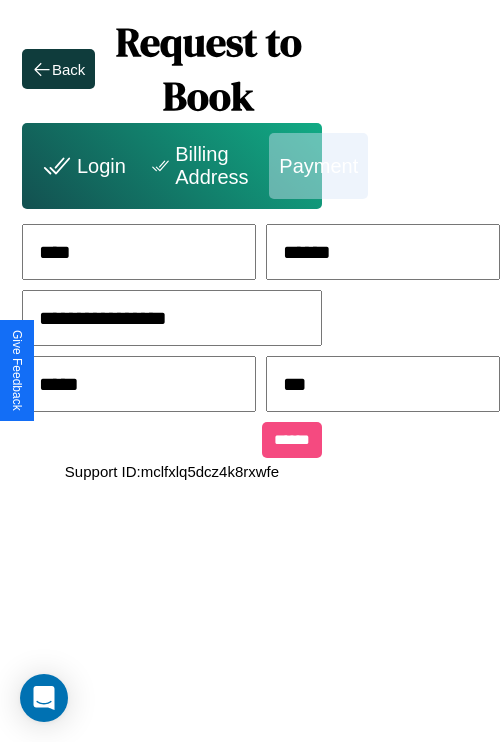 click on "******" at bounding box center (292, 440) 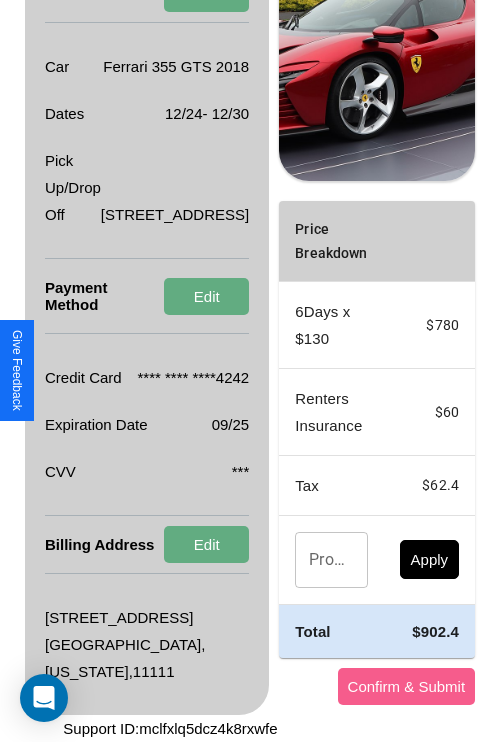 scroll, scrollTop: 428, scrollLeft: 72, axis: both 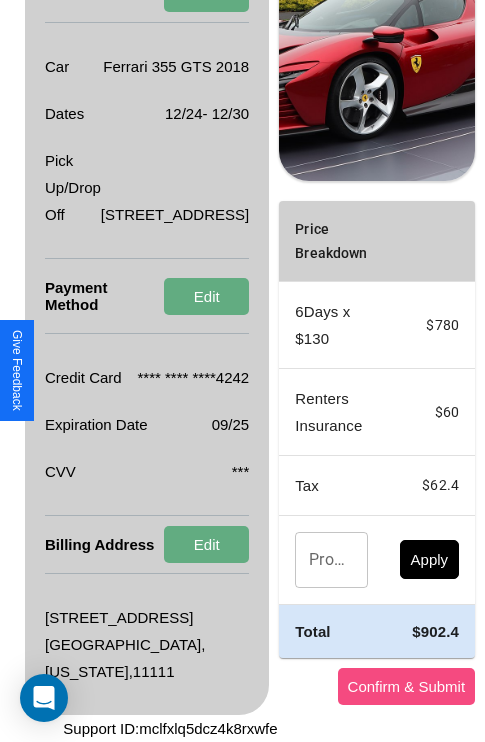 click on "Confirm & Submit" at bounding box center [407, 686] 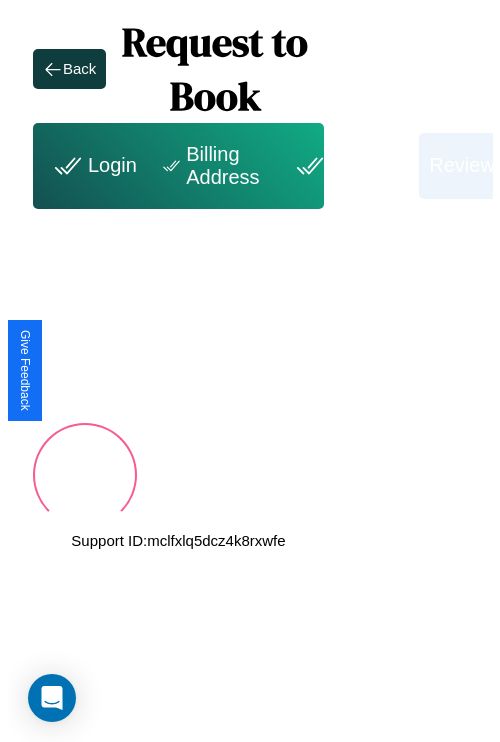 scroll, scrollTop: 0, scrollLeft: 72, axis: horizontal 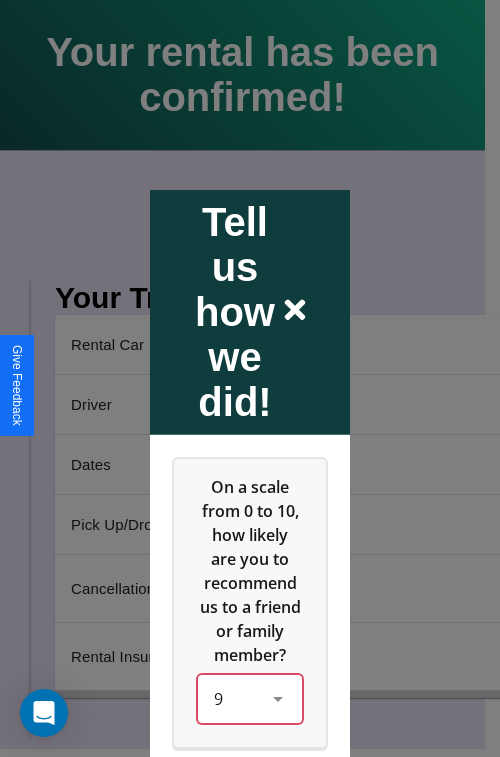 click on "9" at bounding box center [250, 698] 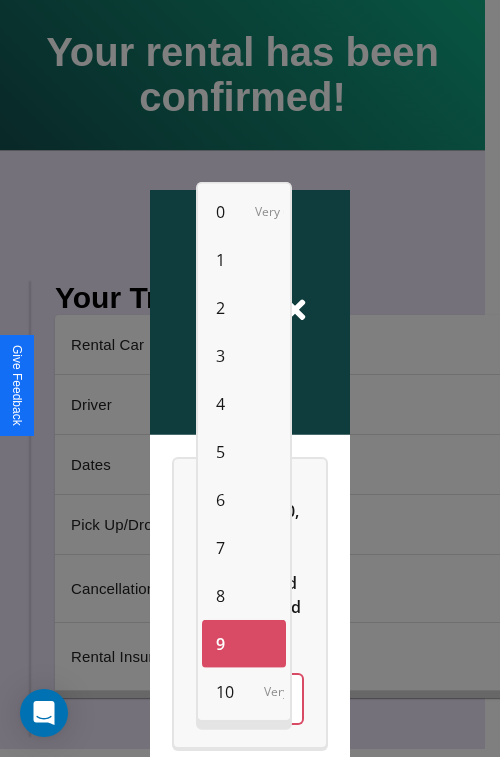 click on "1" at bounding box center (220, 260) 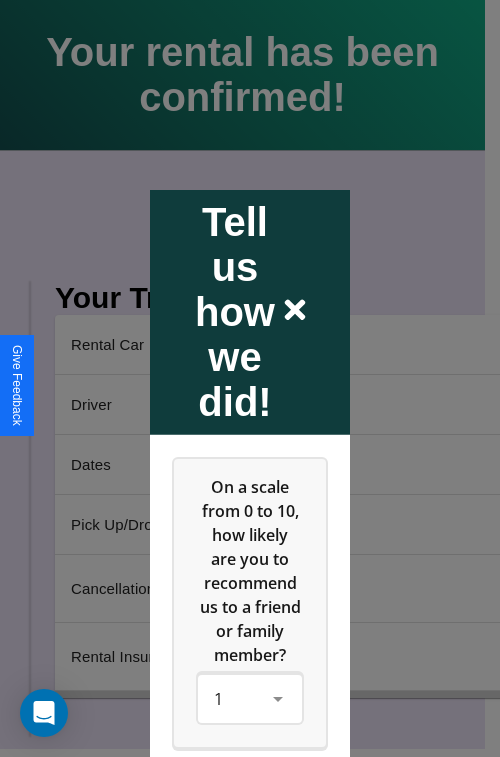 click 